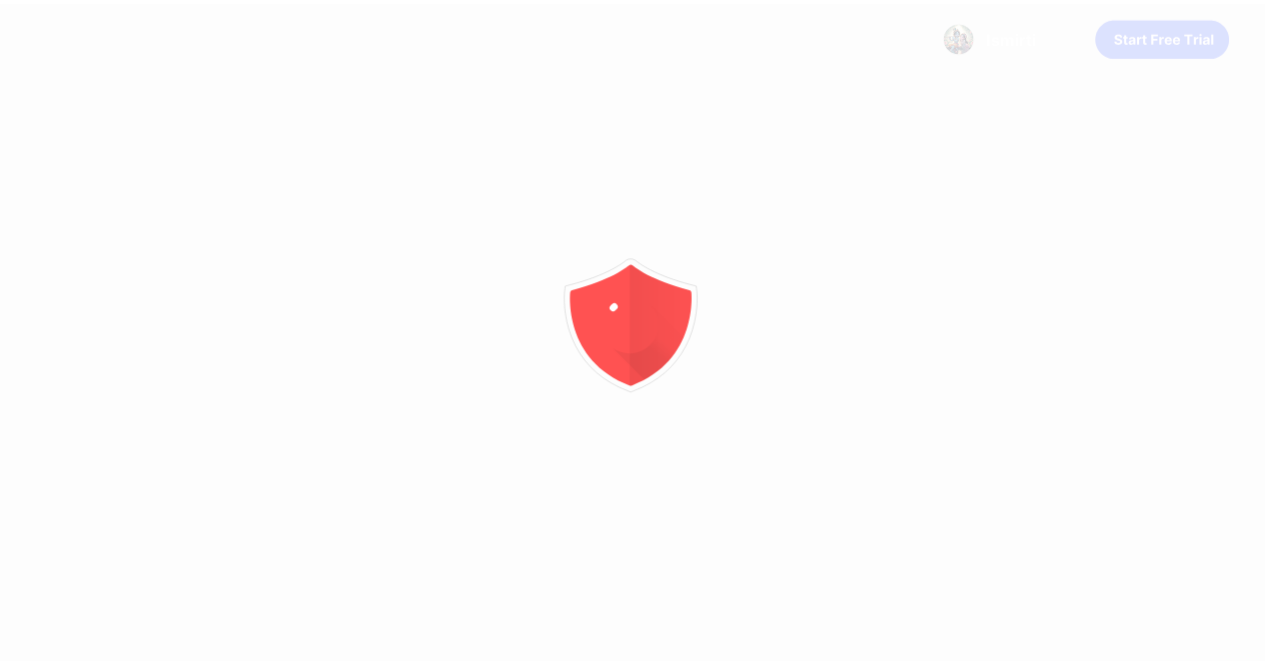 scroll, scrollTop: 0, scrollLeft: 0, axis: both 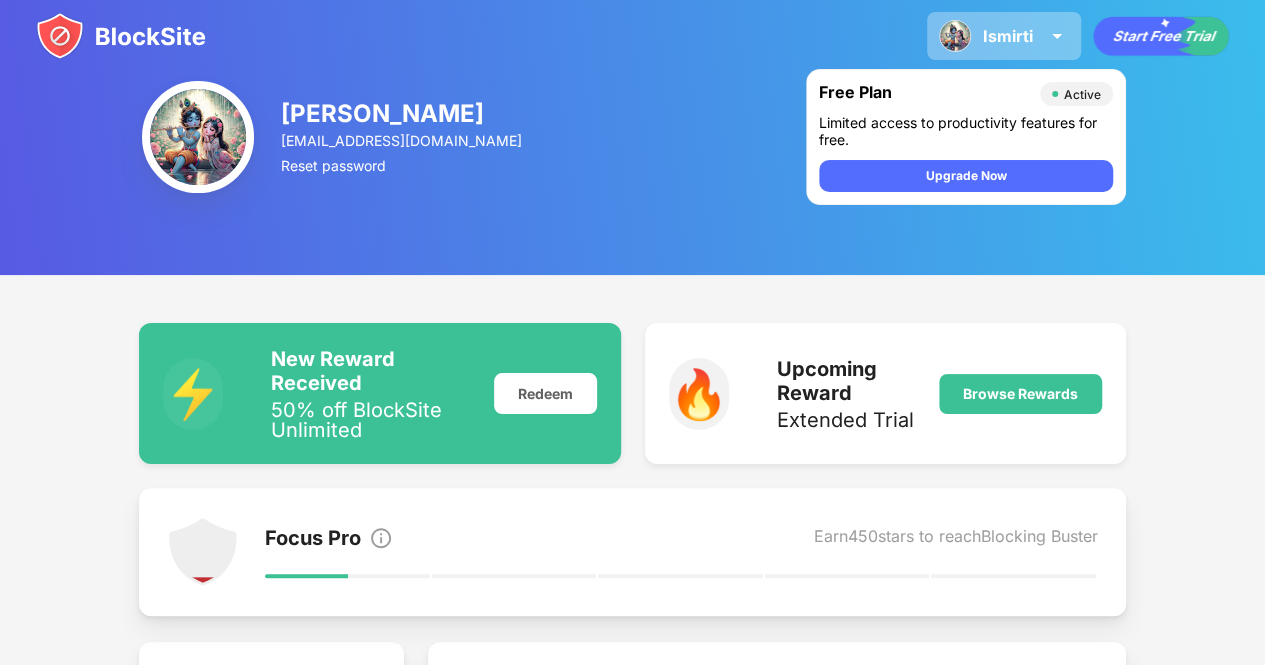 click on "[PERSON_NAME] View Account Insights Premium Rewards Settings Support Log Out" at bounding box center (1004, 36) 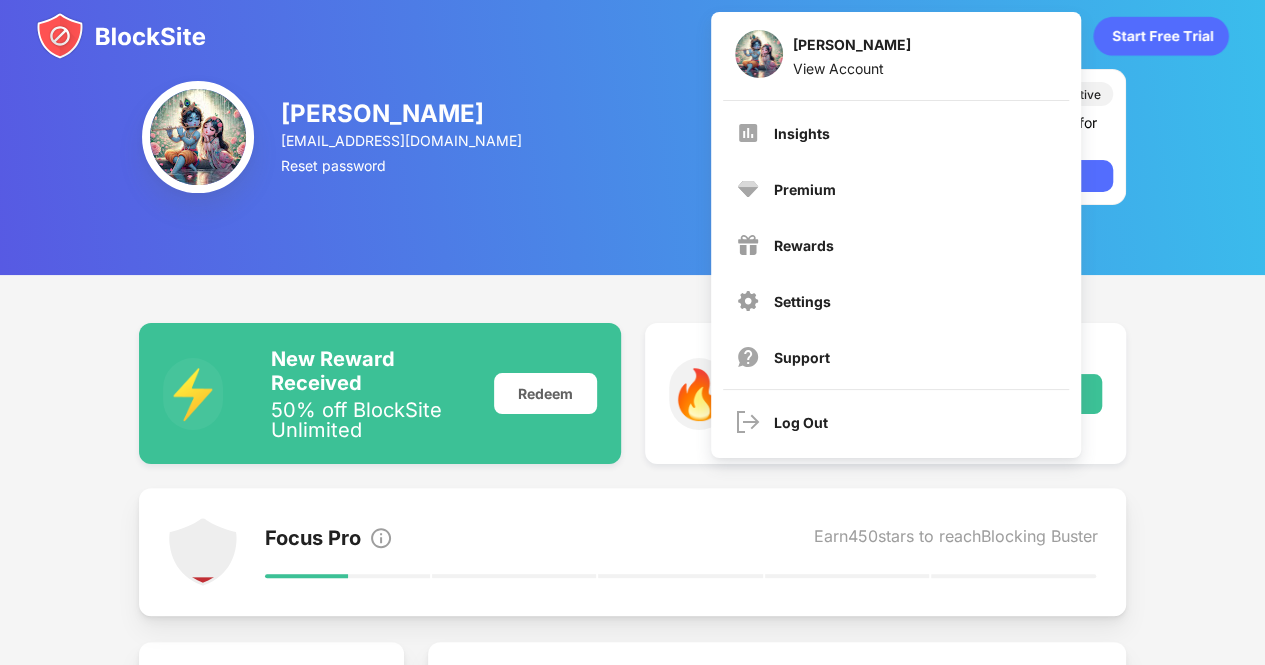 click on "[PERSON_NAME] [EMAIL_ADDRESS][DOMAIN_NAME] Reset password Free Plan Active Limited access to productivity features for free. Upgrade Now" at bounding box center (632, 137) 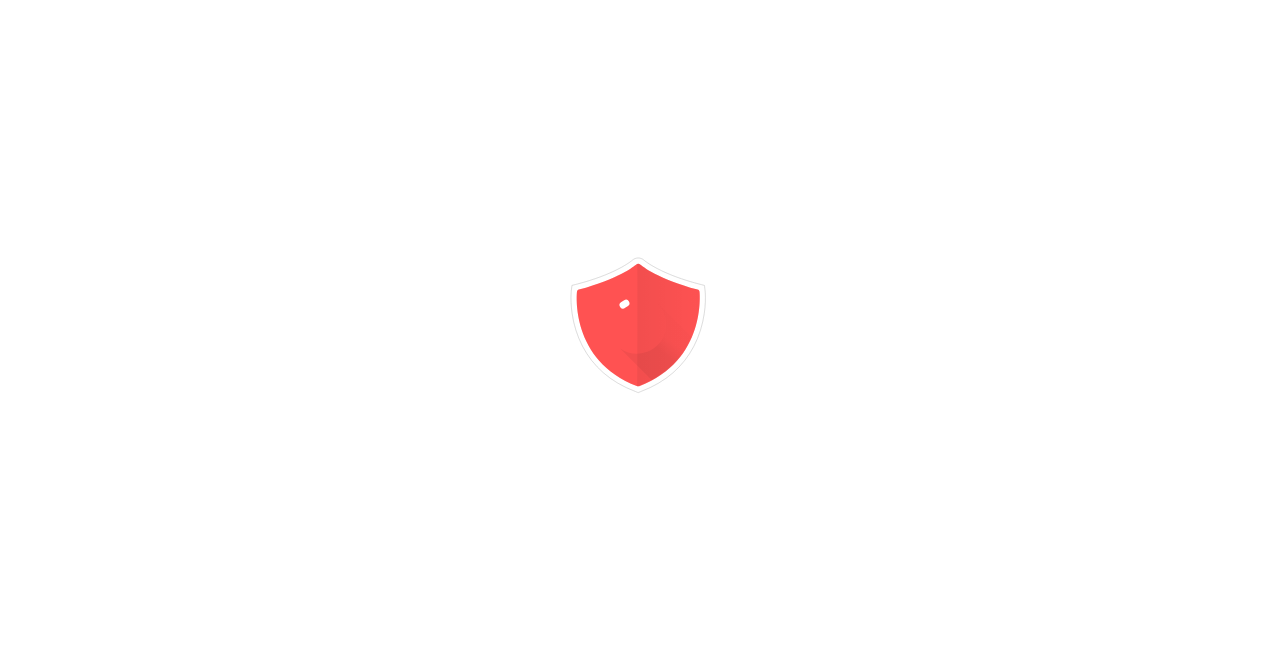 scroll, scrollTop: 0, scrollLeft: 0, axis: both 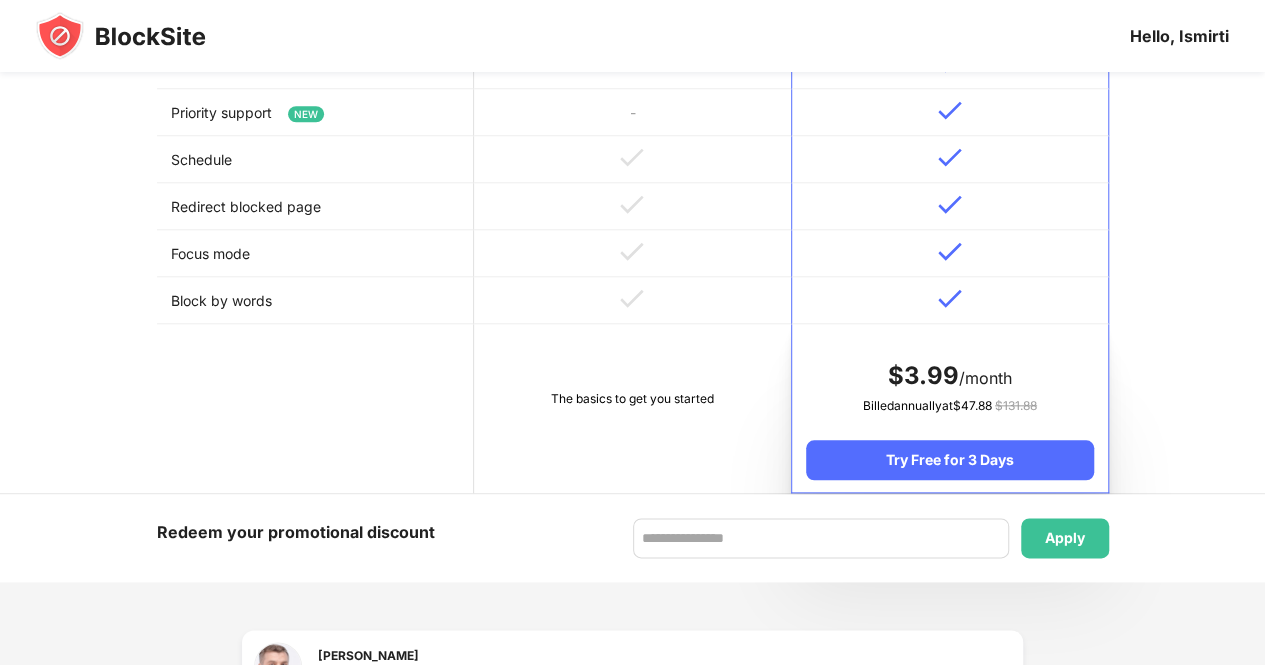click at bounding box center [632, 300] 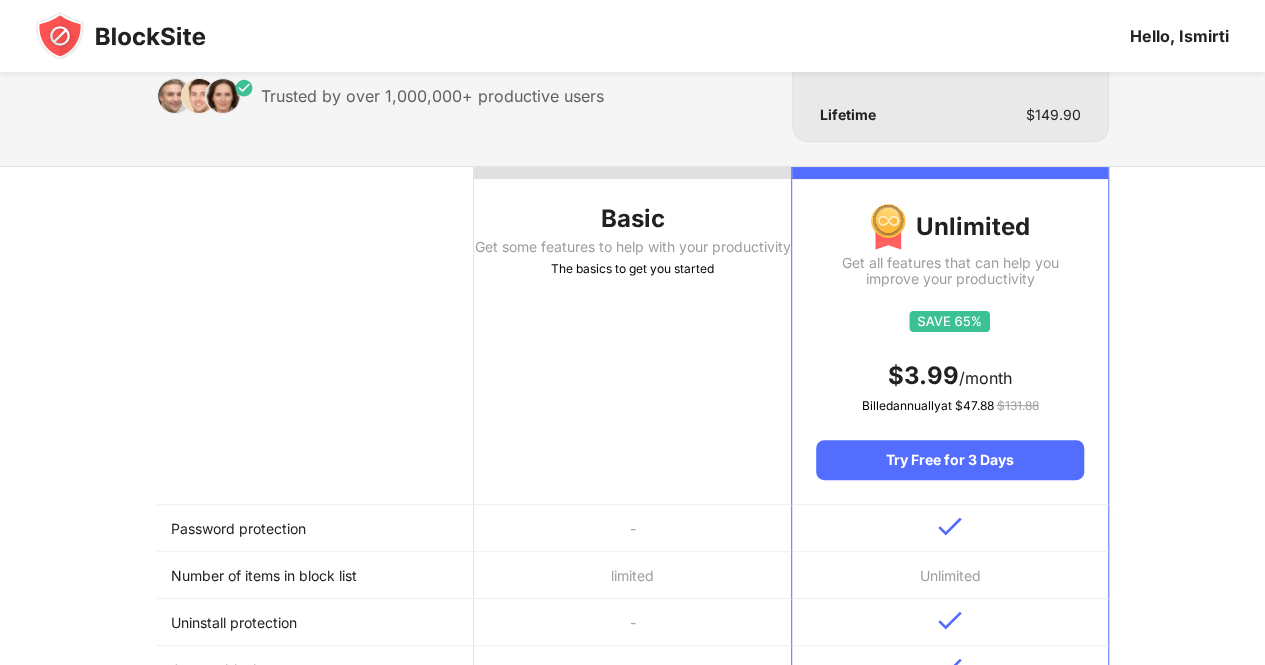 scroll, scrollTop: 112, scrollLeft: 0, axis: vertical 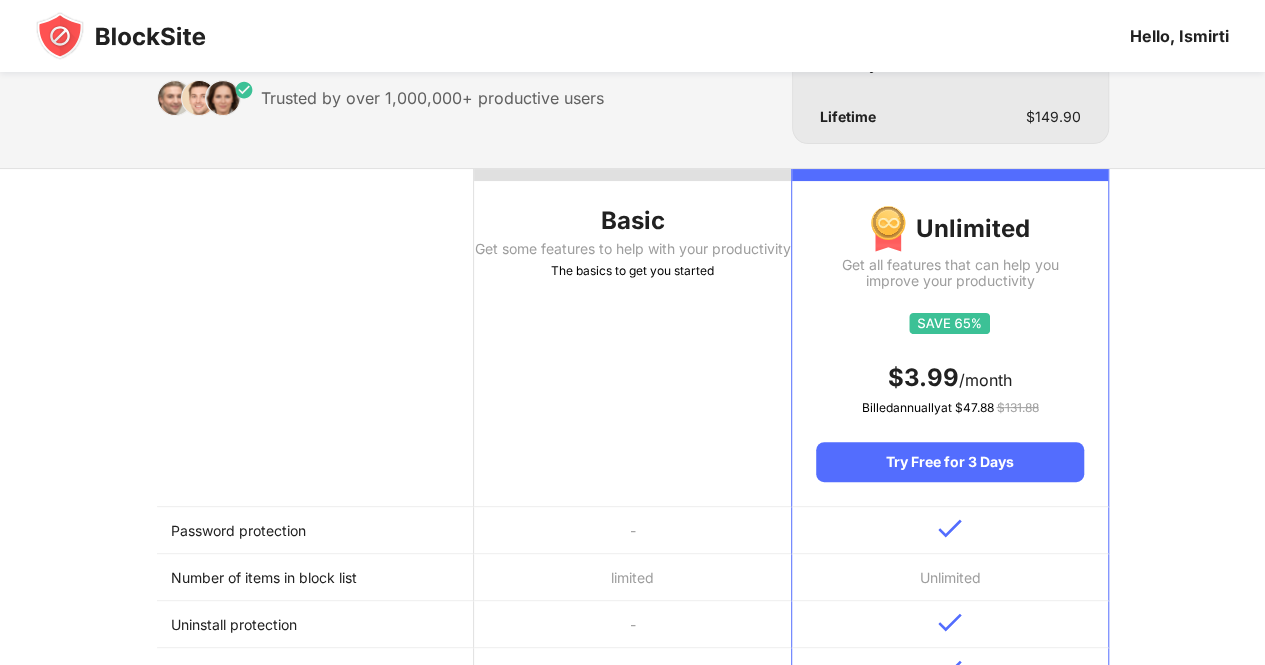 click on "Get some features to help with your productivity" at bounding box center [632, 249] 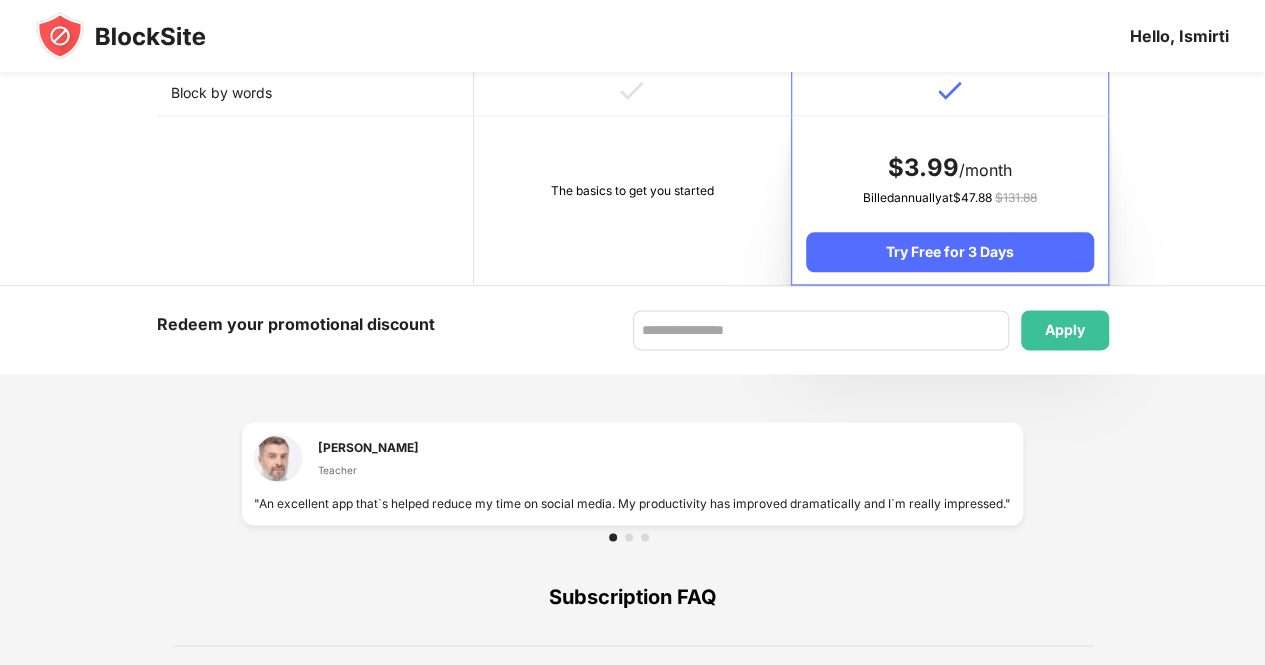 scroll, scrollTop: 1116, scrollLeft: 0, axis: vertical 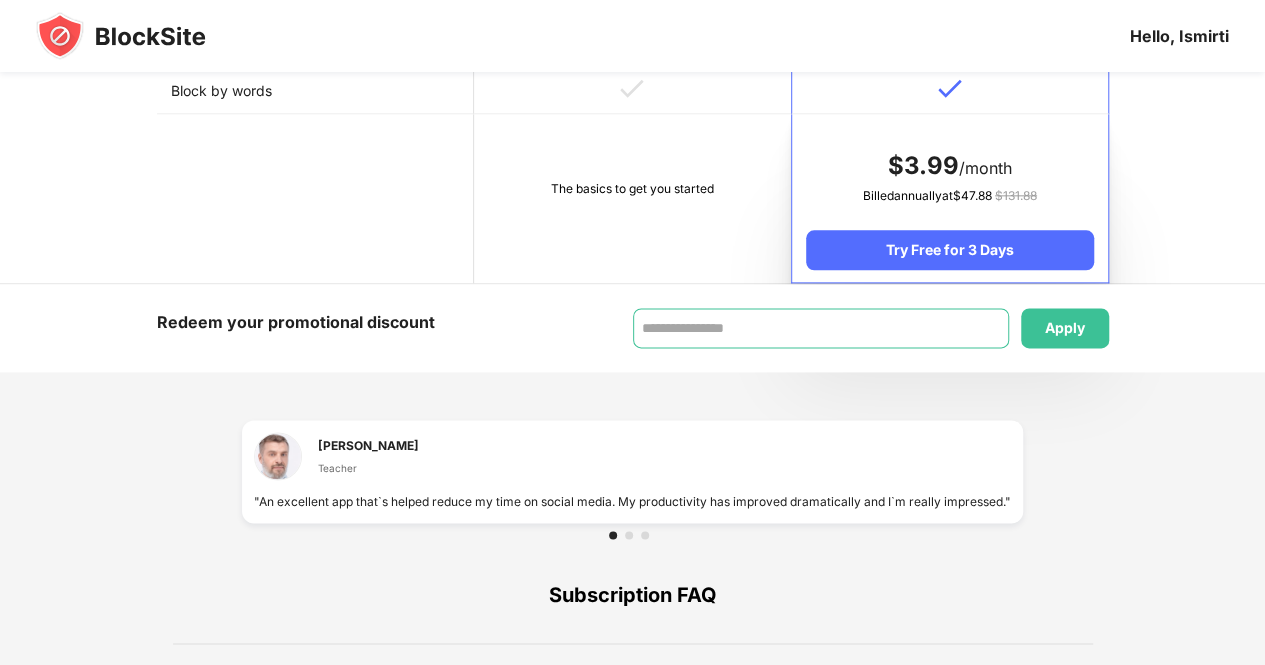 click at bounding box center (821, 328) 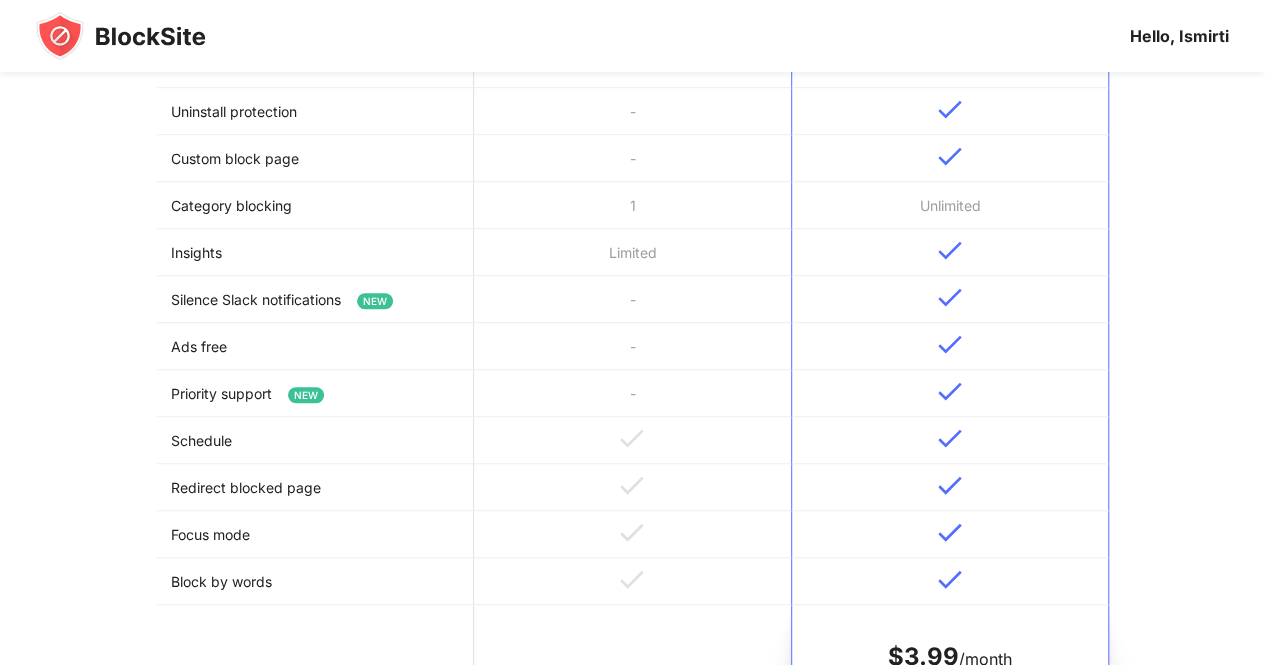 scroll, scrollTop: 530, scrollLeft: 0, axis: vertical 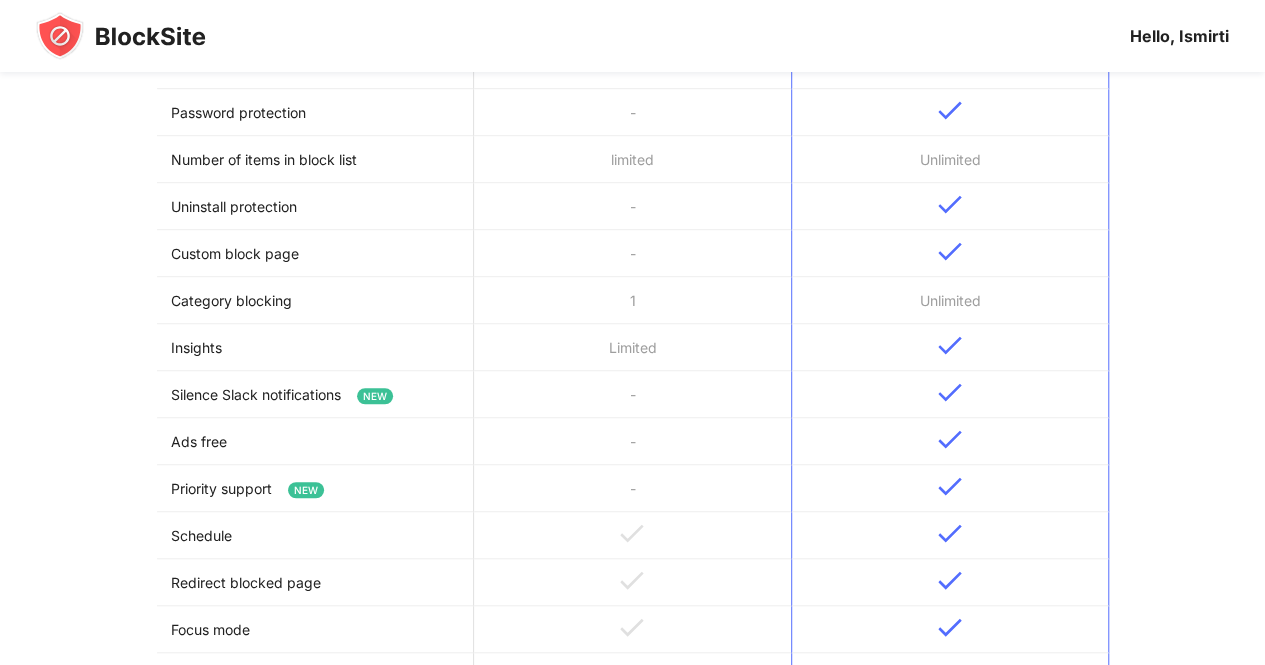 click at bounding box center [121, 36] 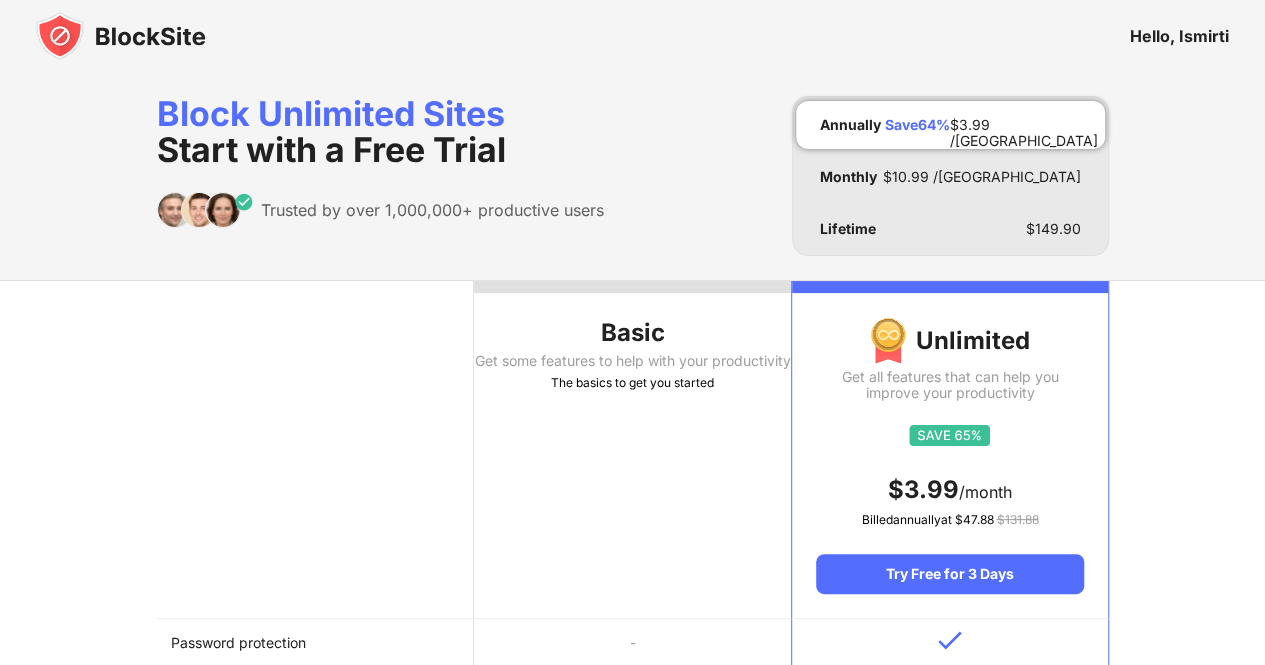 click at bounding box center [121, 36] 